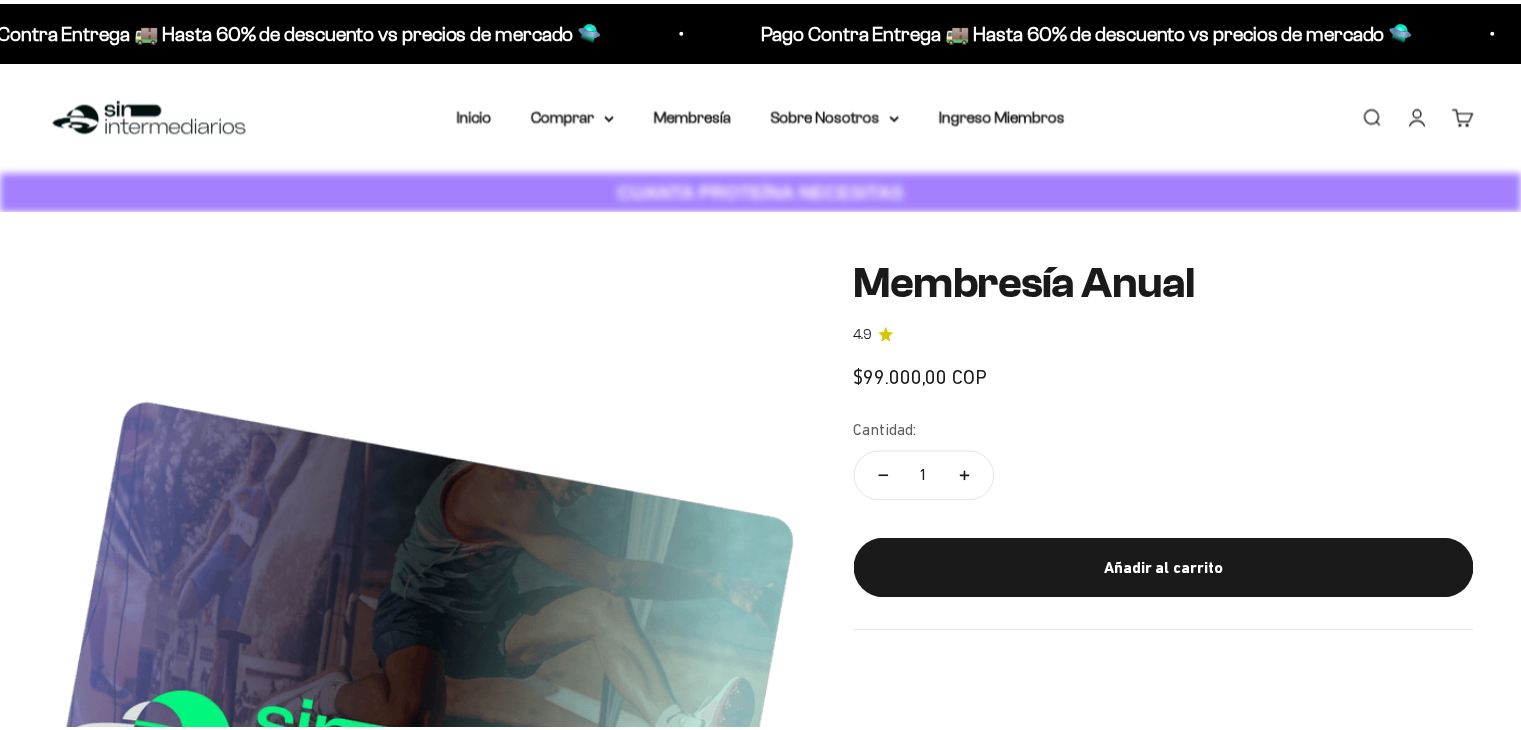 scroll, scrollTop: 0, scrollLeft: 0, axis: both 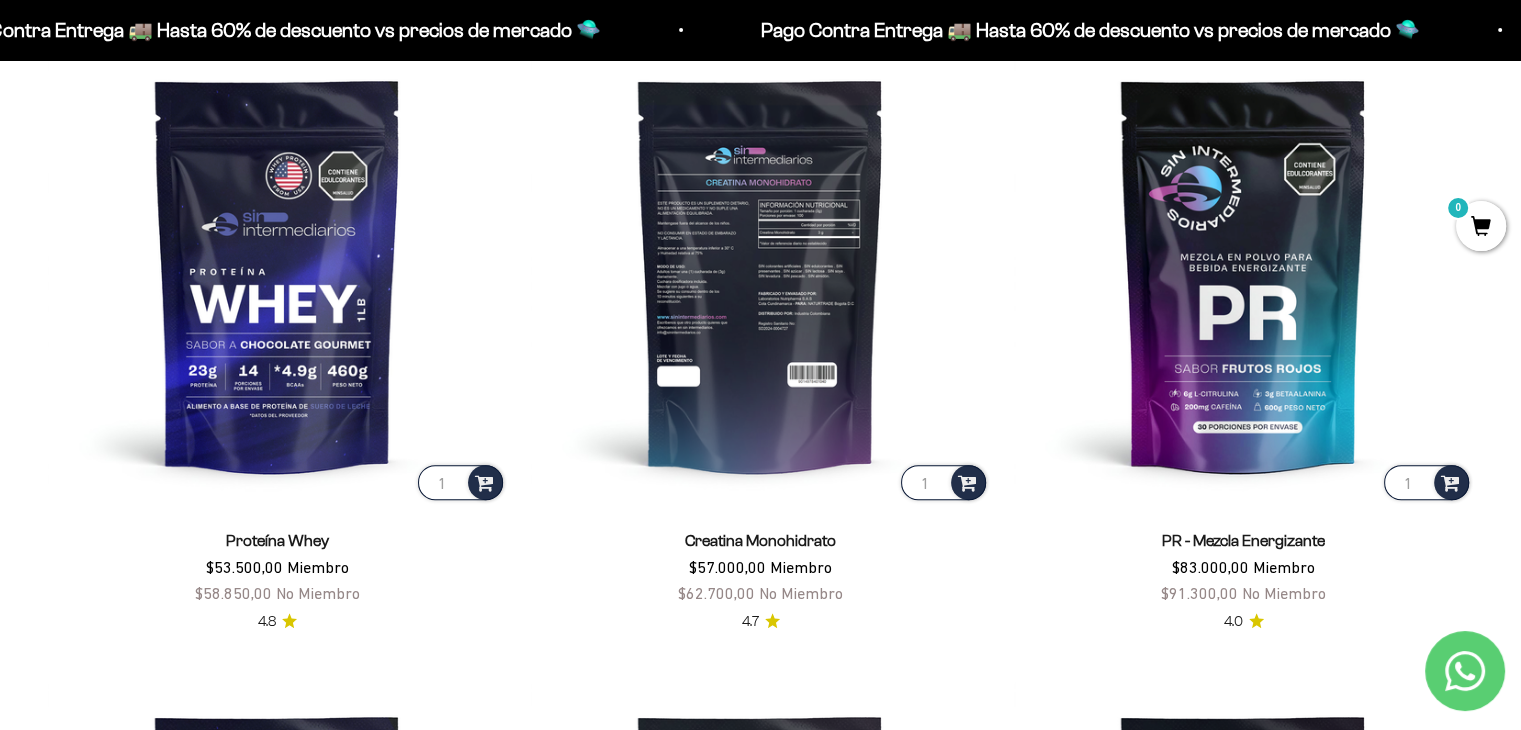 click at bounding box center [760, 274] 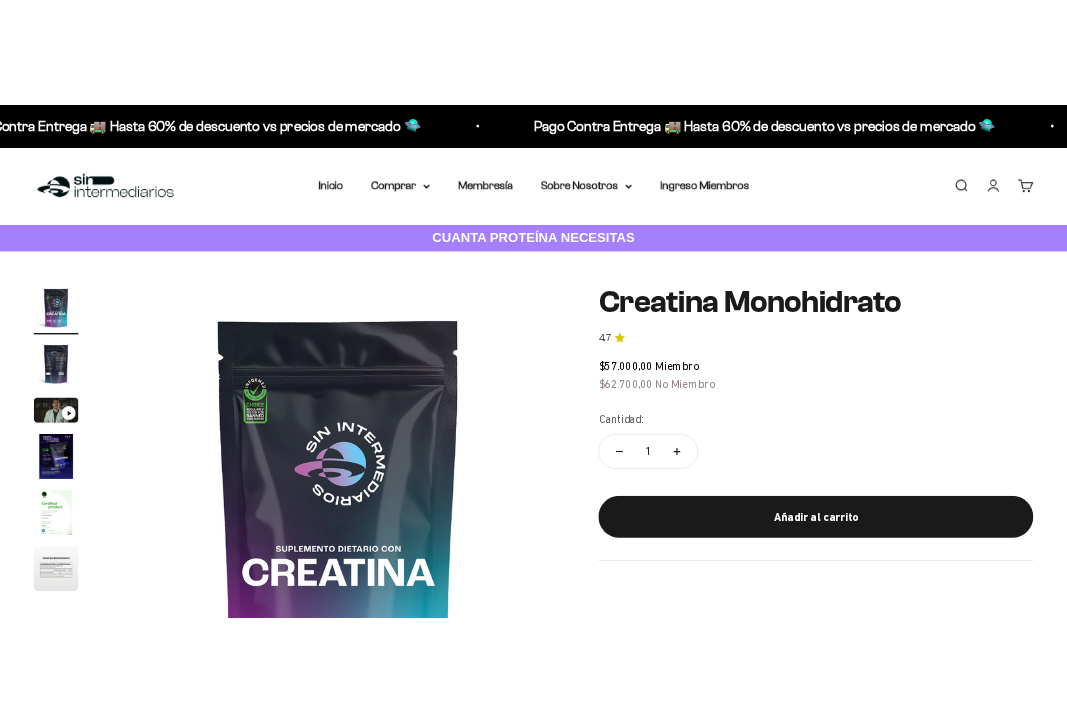 scroll, scrollTop: 0, scrollLeft: 0, axis: both 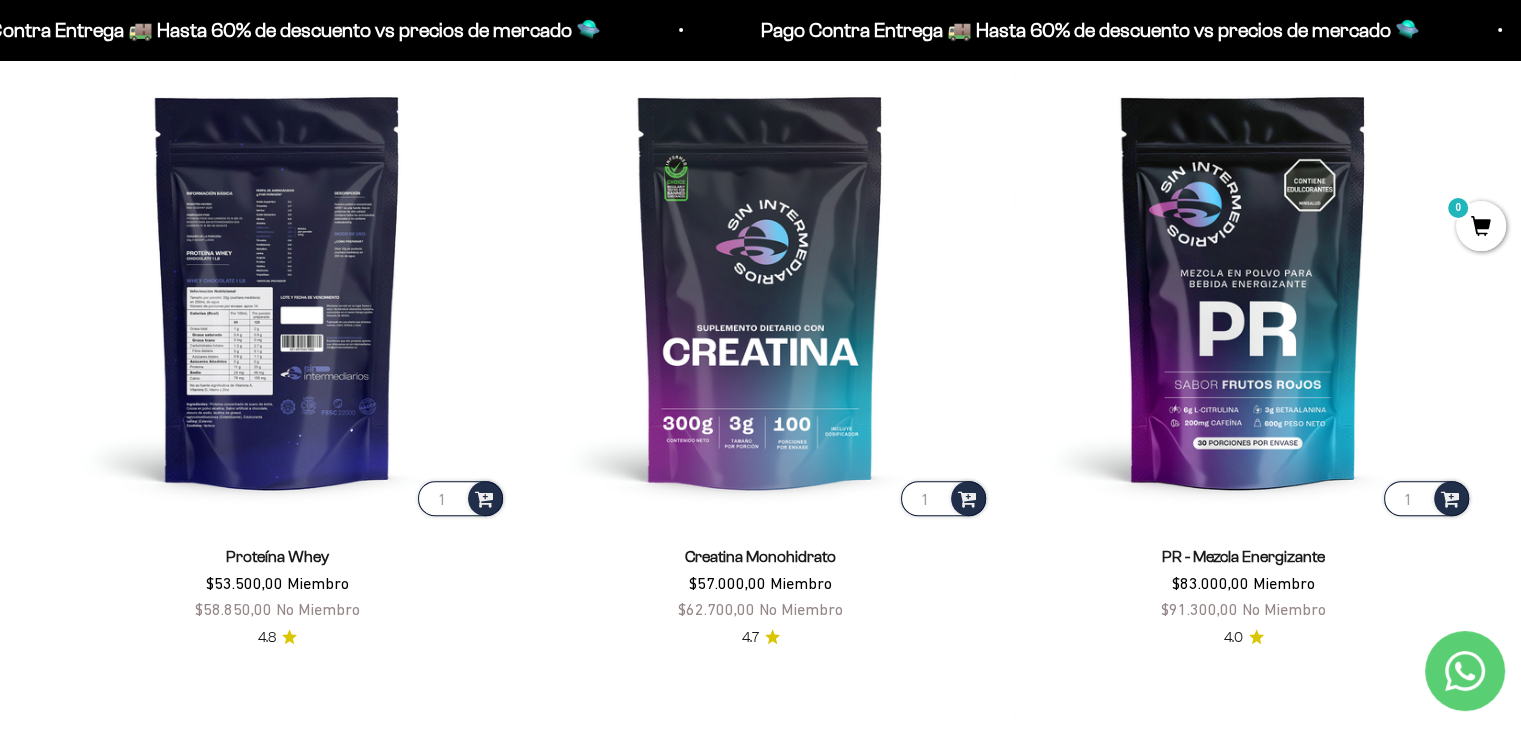 click at bounding box center [277, 290] 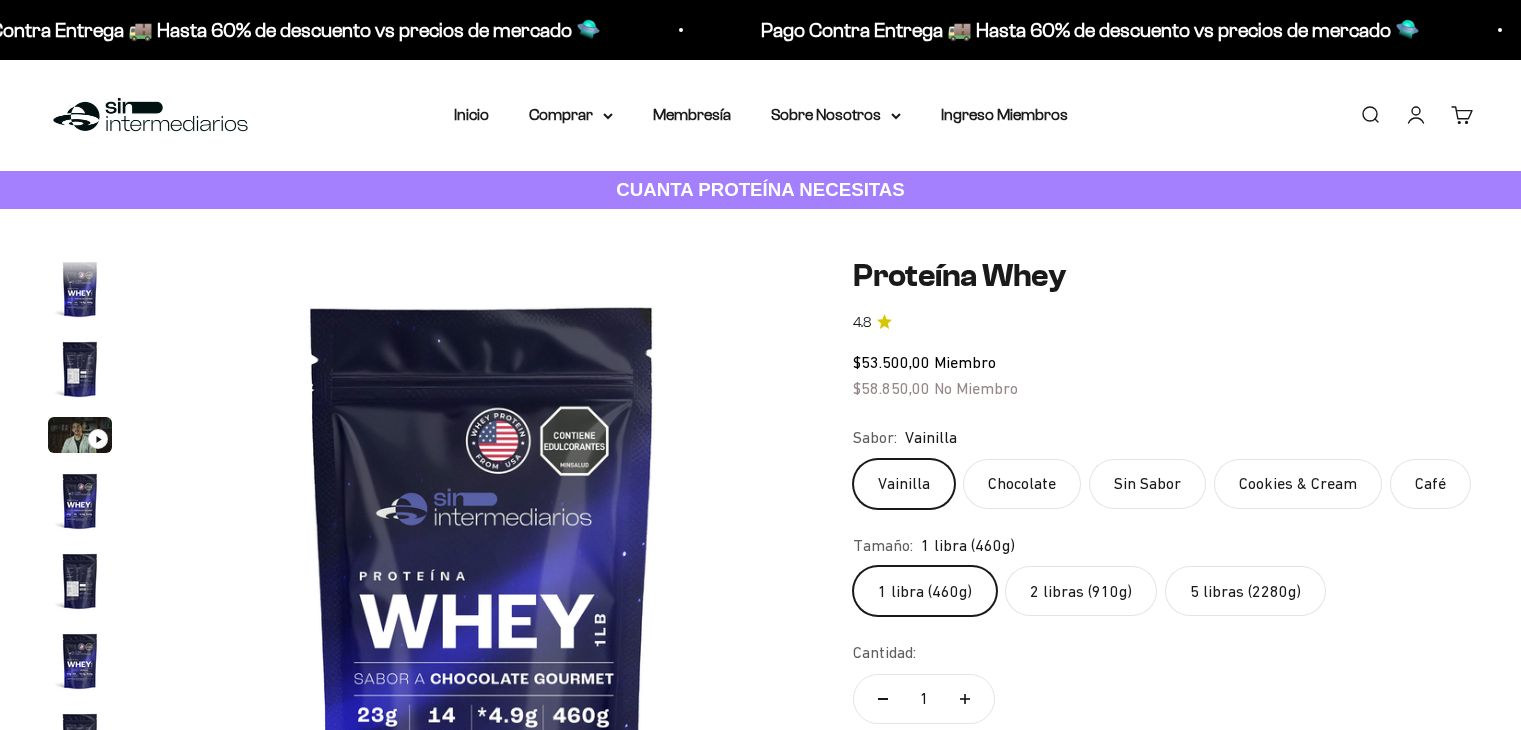 scroll, scrollTop: 0, scrollLeft: 0, axis: both 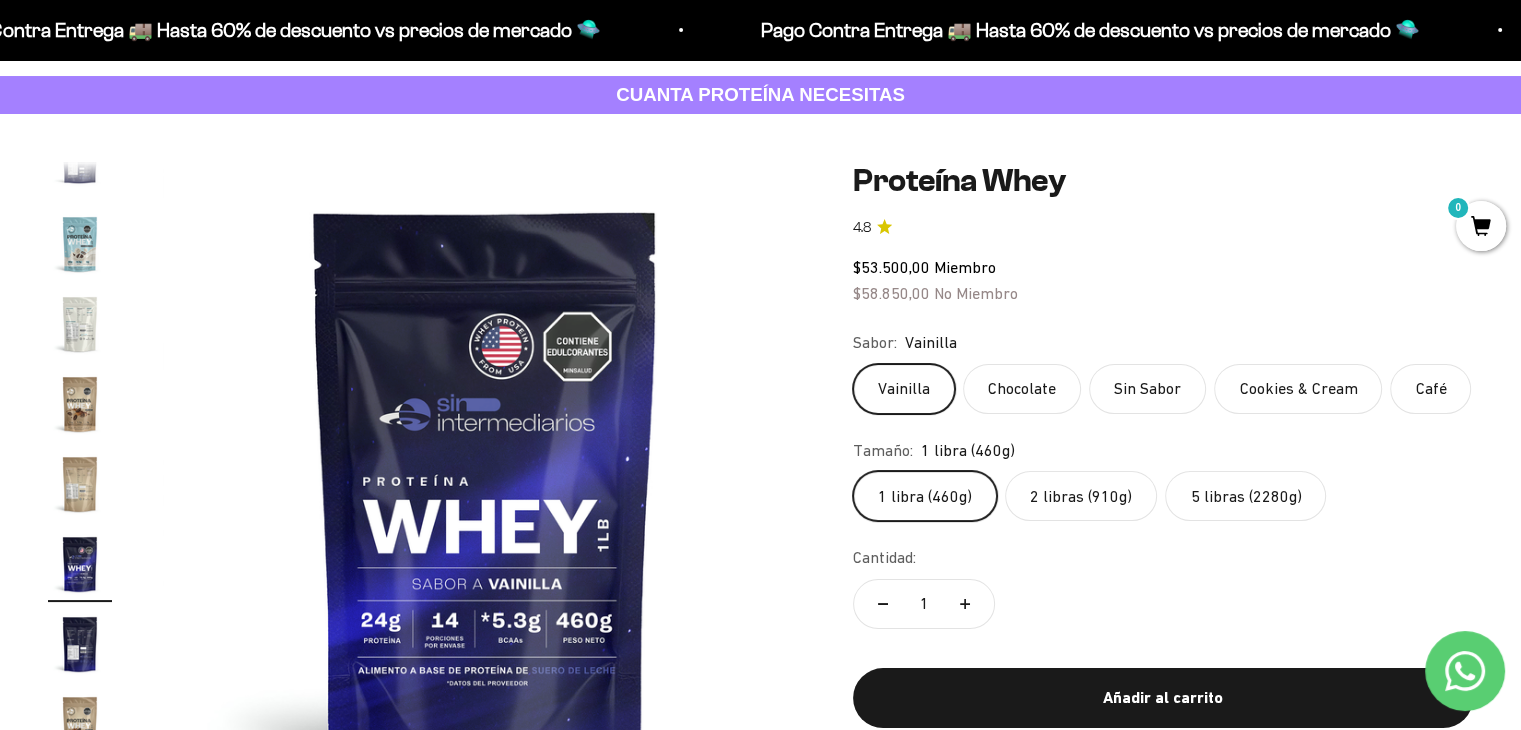 click at bounding box center [485, 484] 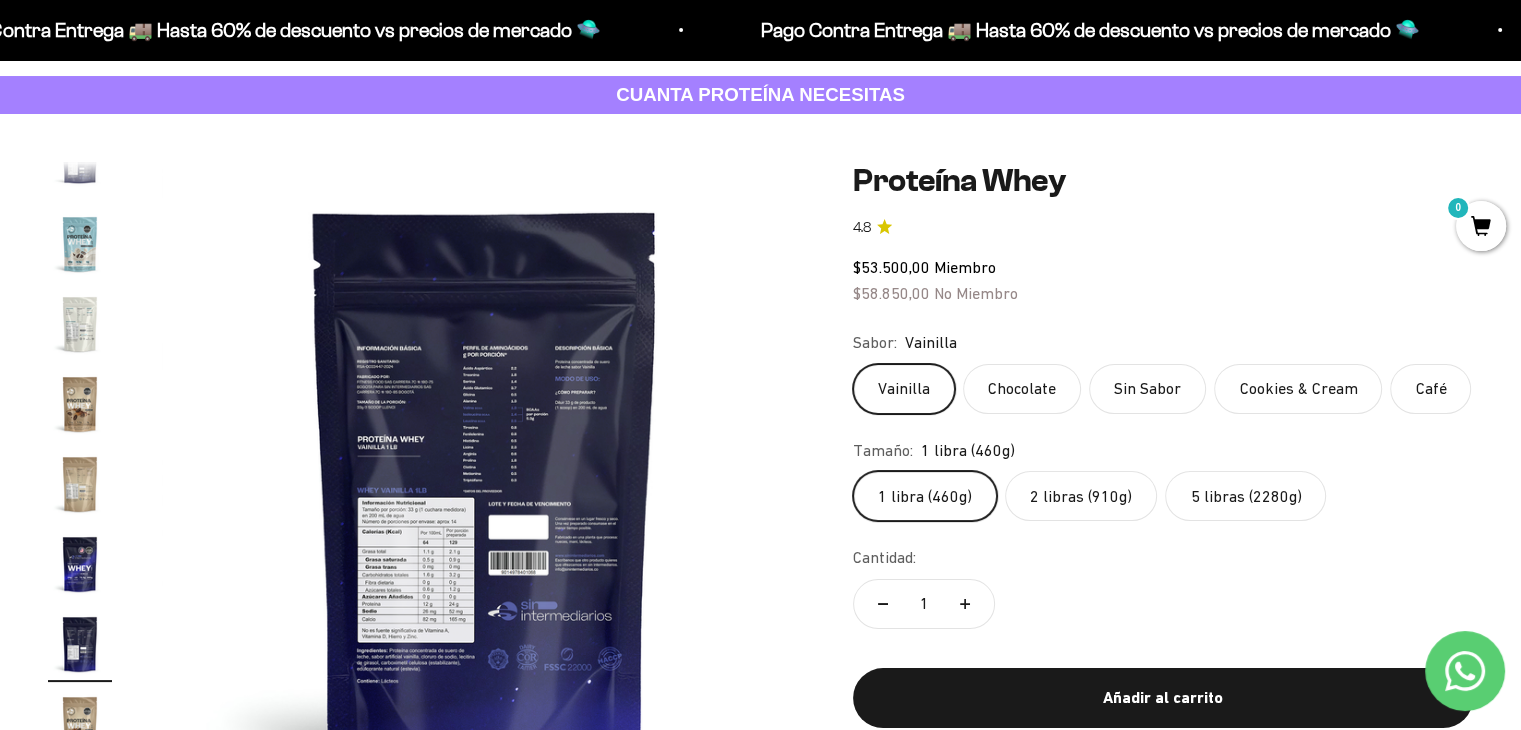 click at bounding box center (484, 484) 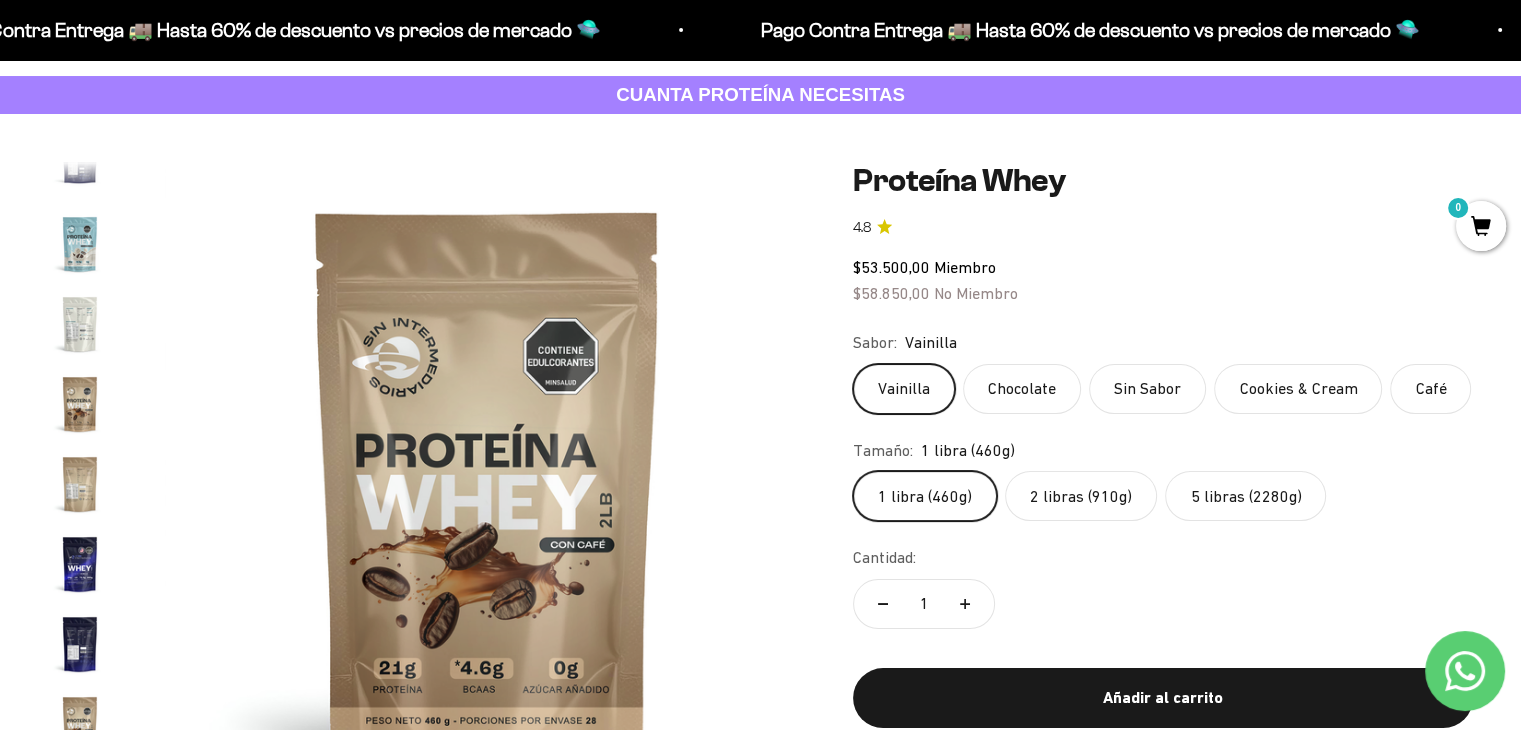 scroll, scrollTop: 0, scrollLeft: 12715, axis: horizontal 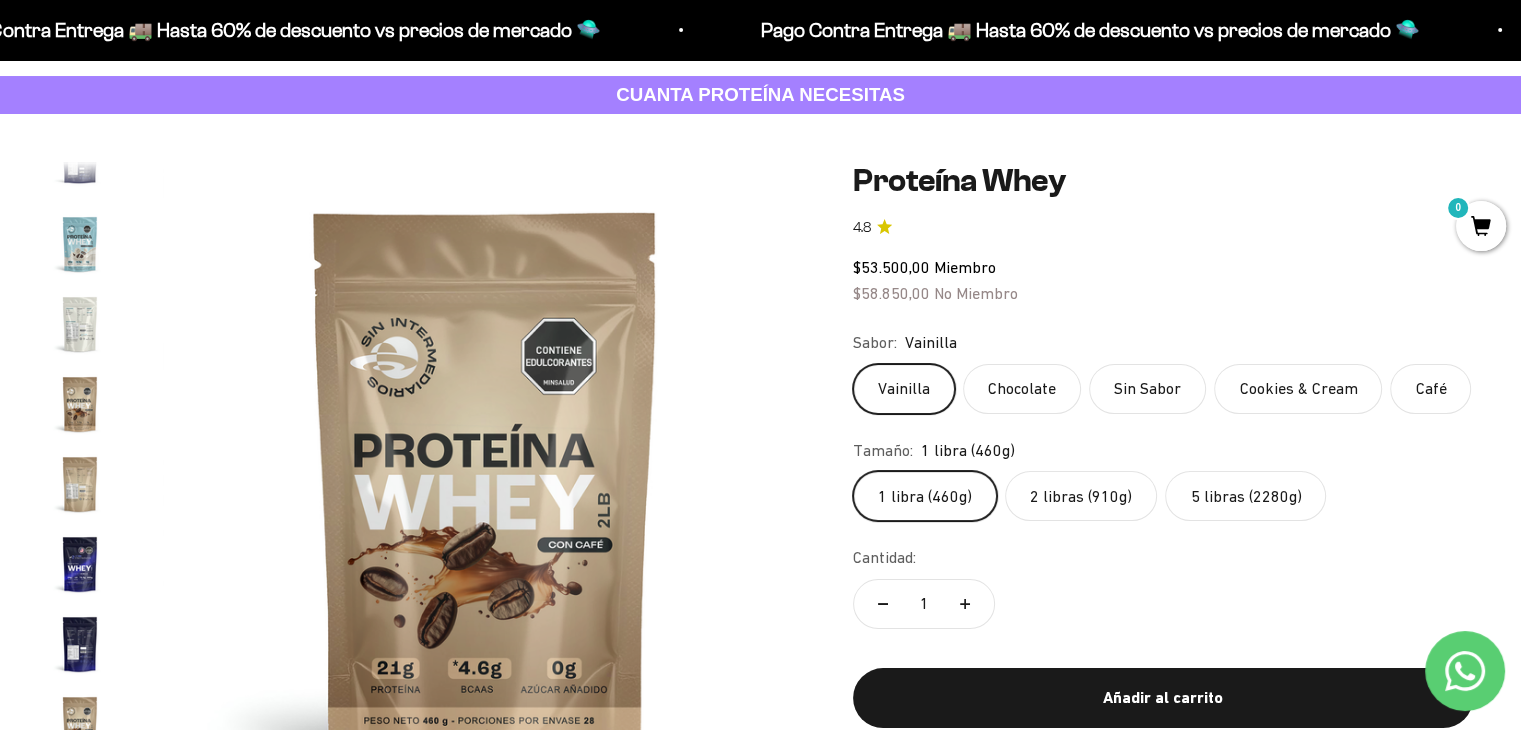 click at bounding box center [485, 484] 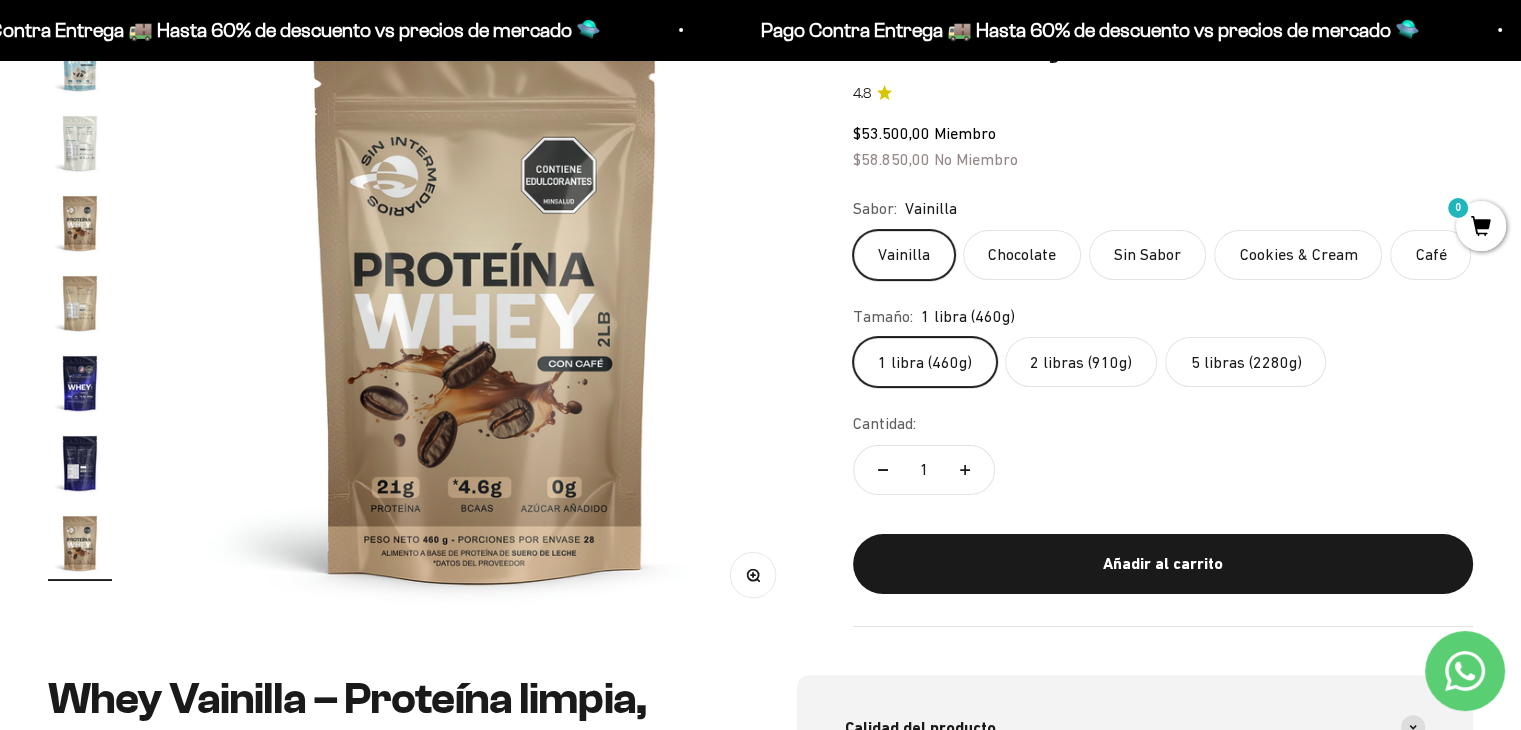 scroll, scrollTop: 276, scrollLeft: 0, axis: vertical 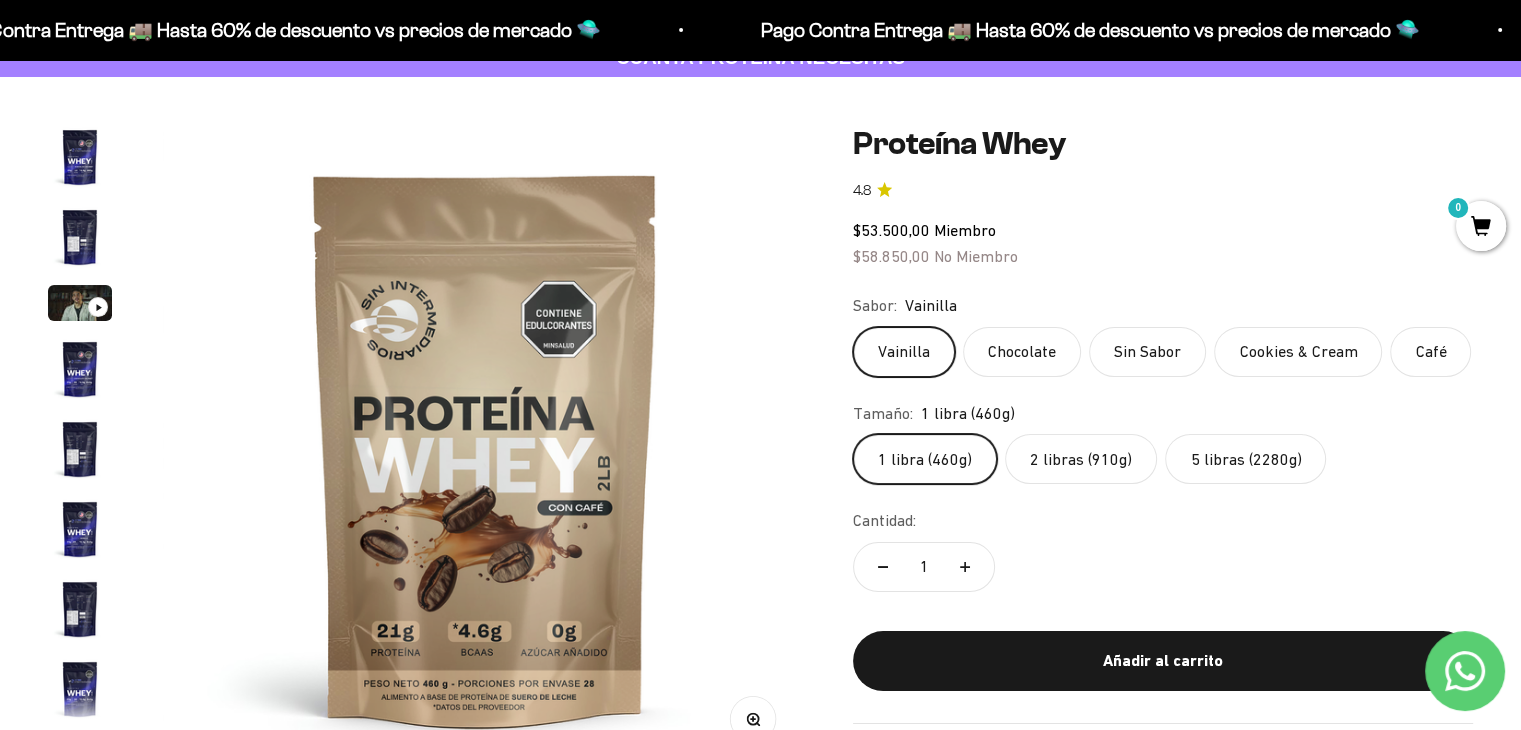 click at bounding box center (80, 157) 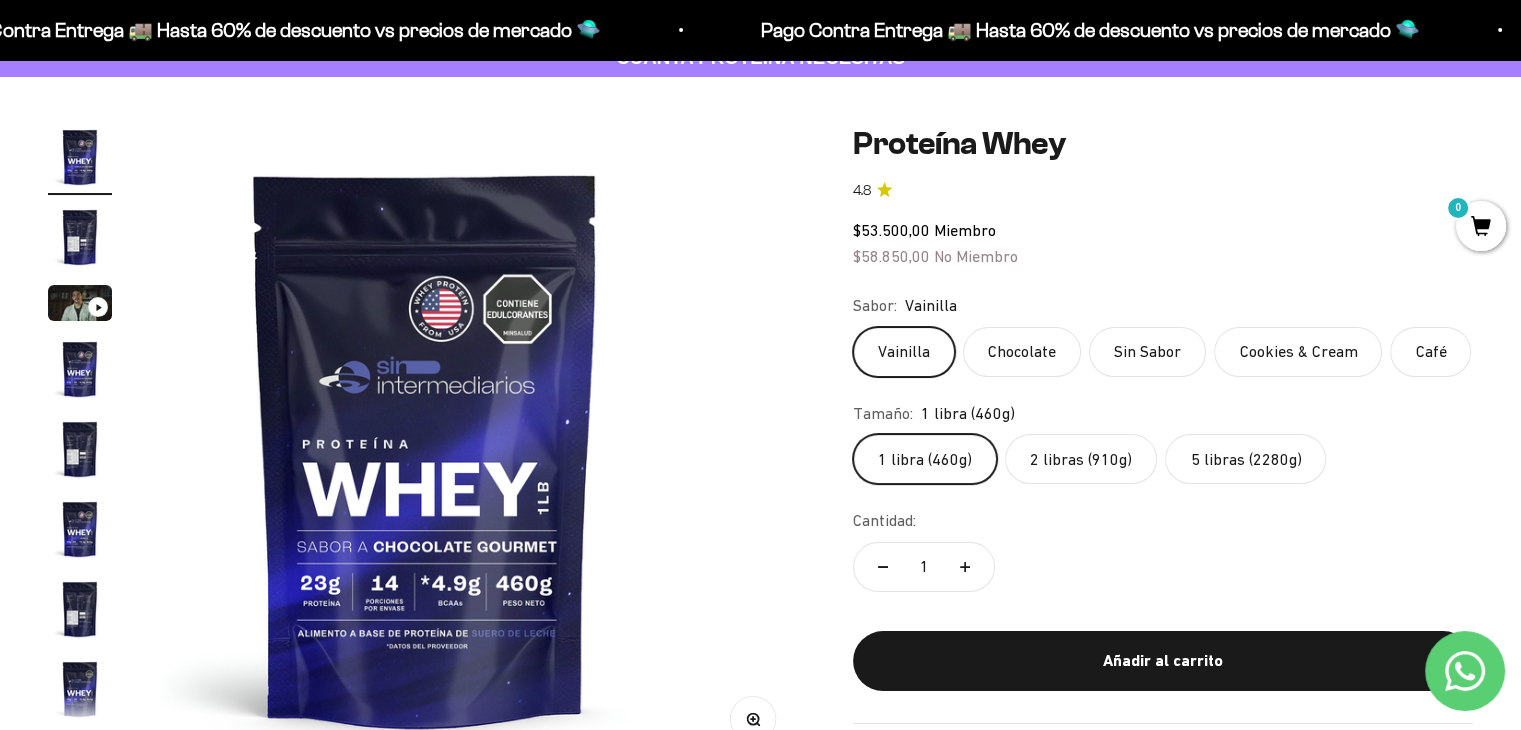 scroll, scrollTop: 0, scrollLeft: 0, axis: both 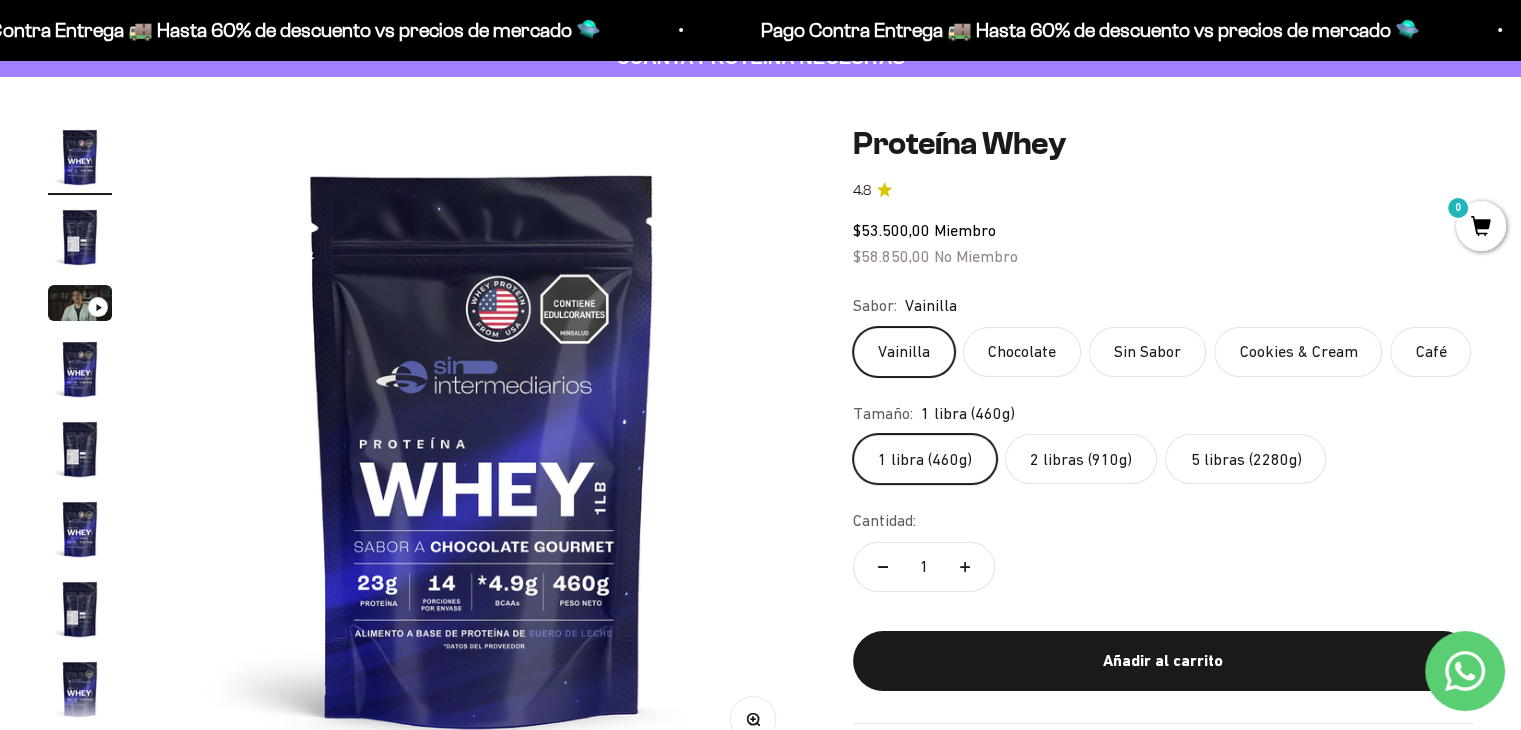 click on "2 libras (910g)" 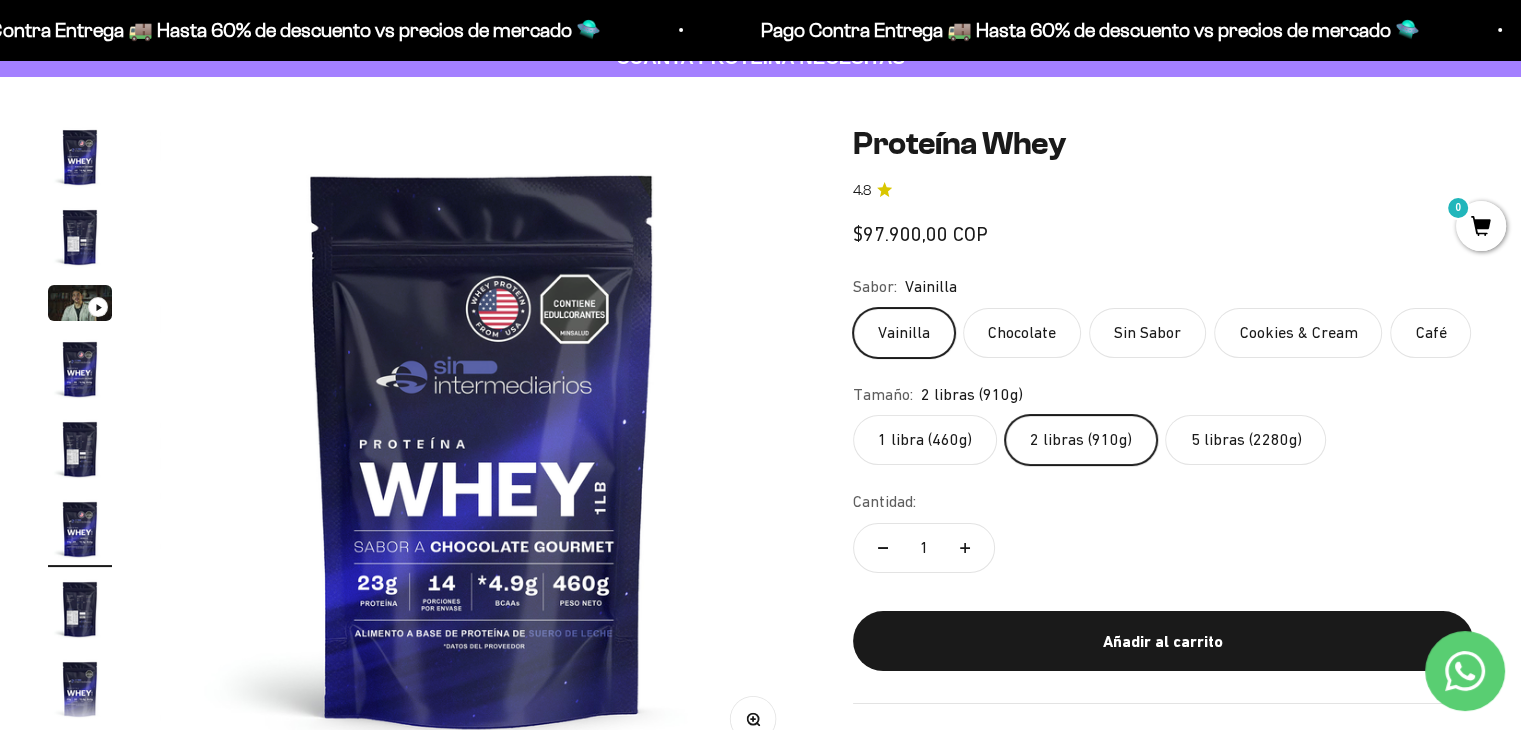 scroll, scrollTop: 0, scrollLeft: 3346, axis: horizontal 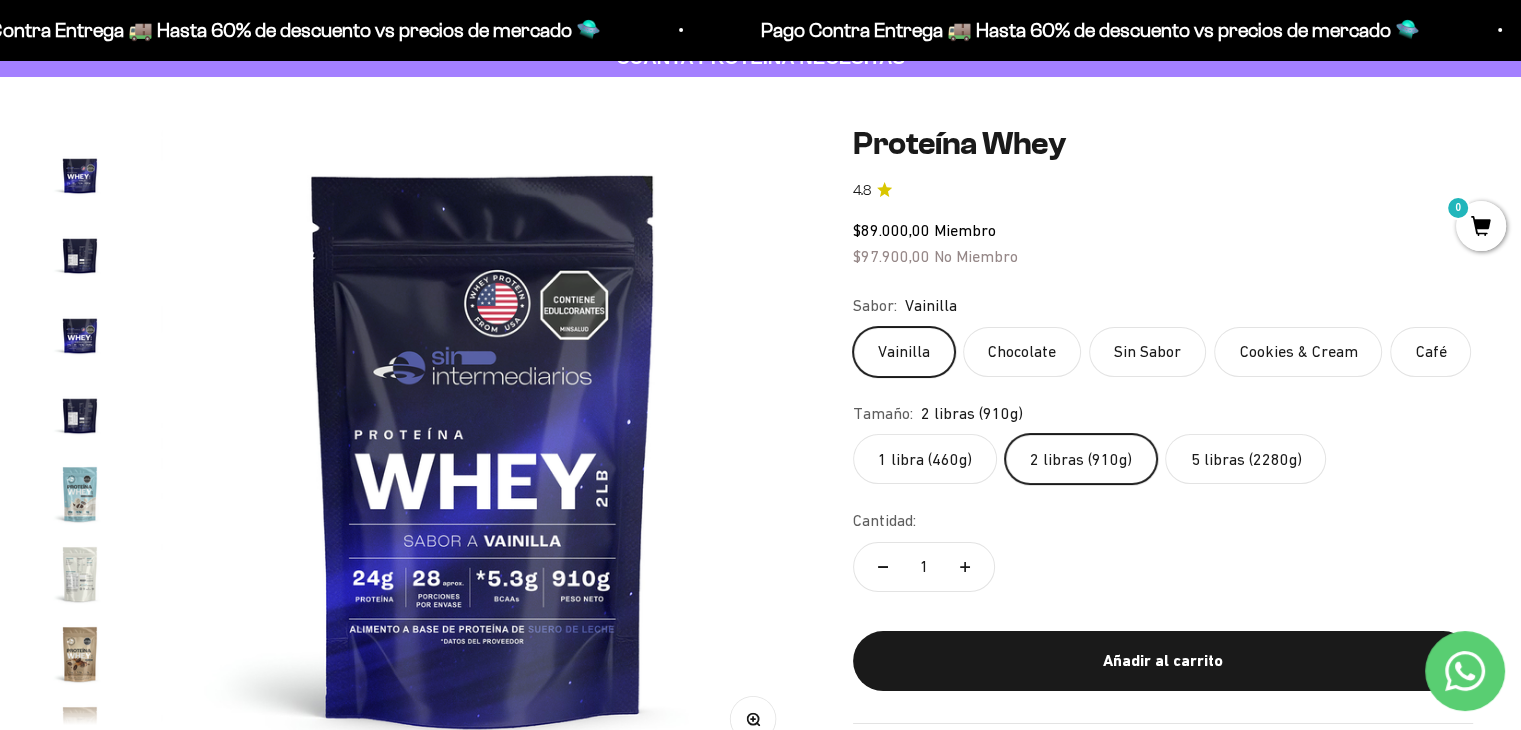 click at bounding box center [80, 494] 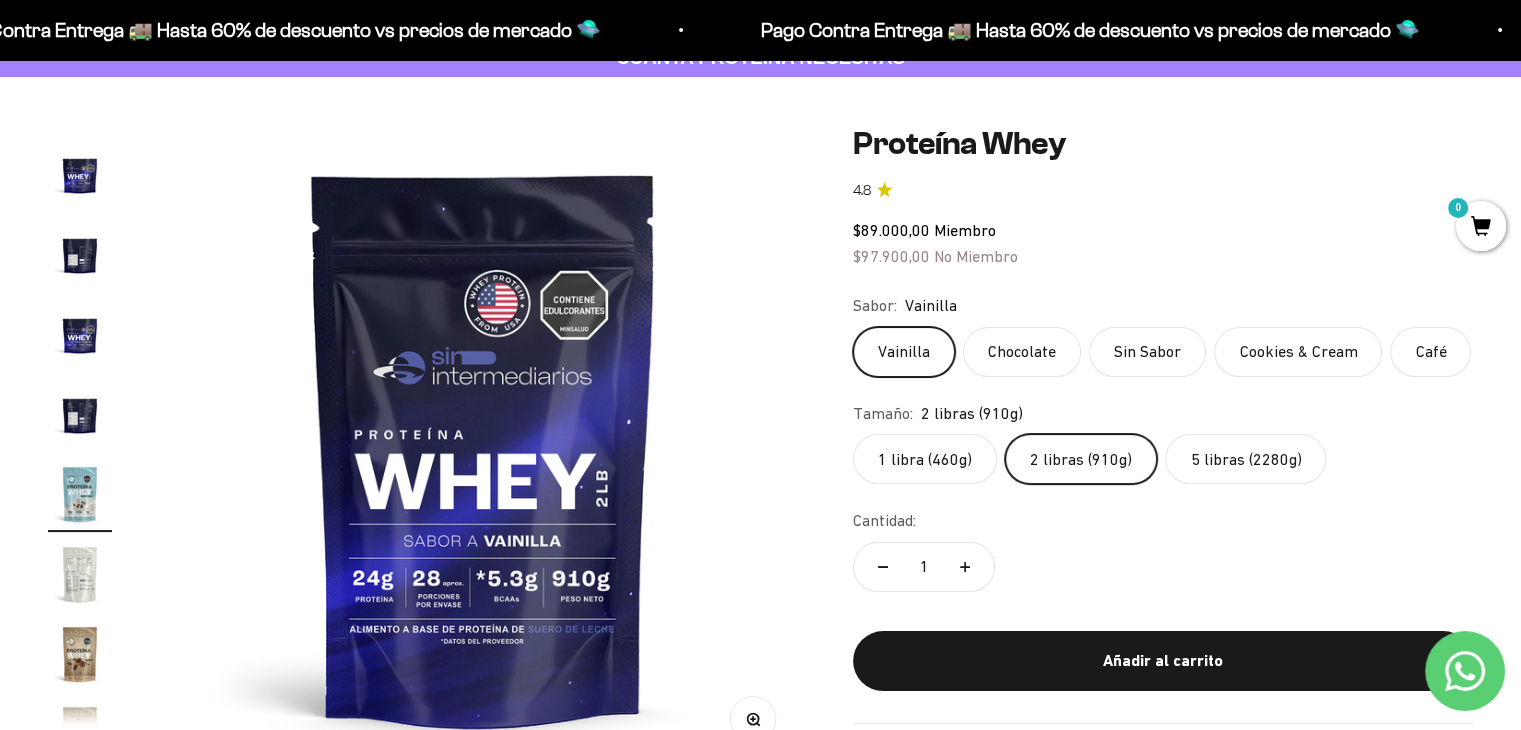 scroll, scrollTop: 0, scrollLeft: 4587, axis: horizontal 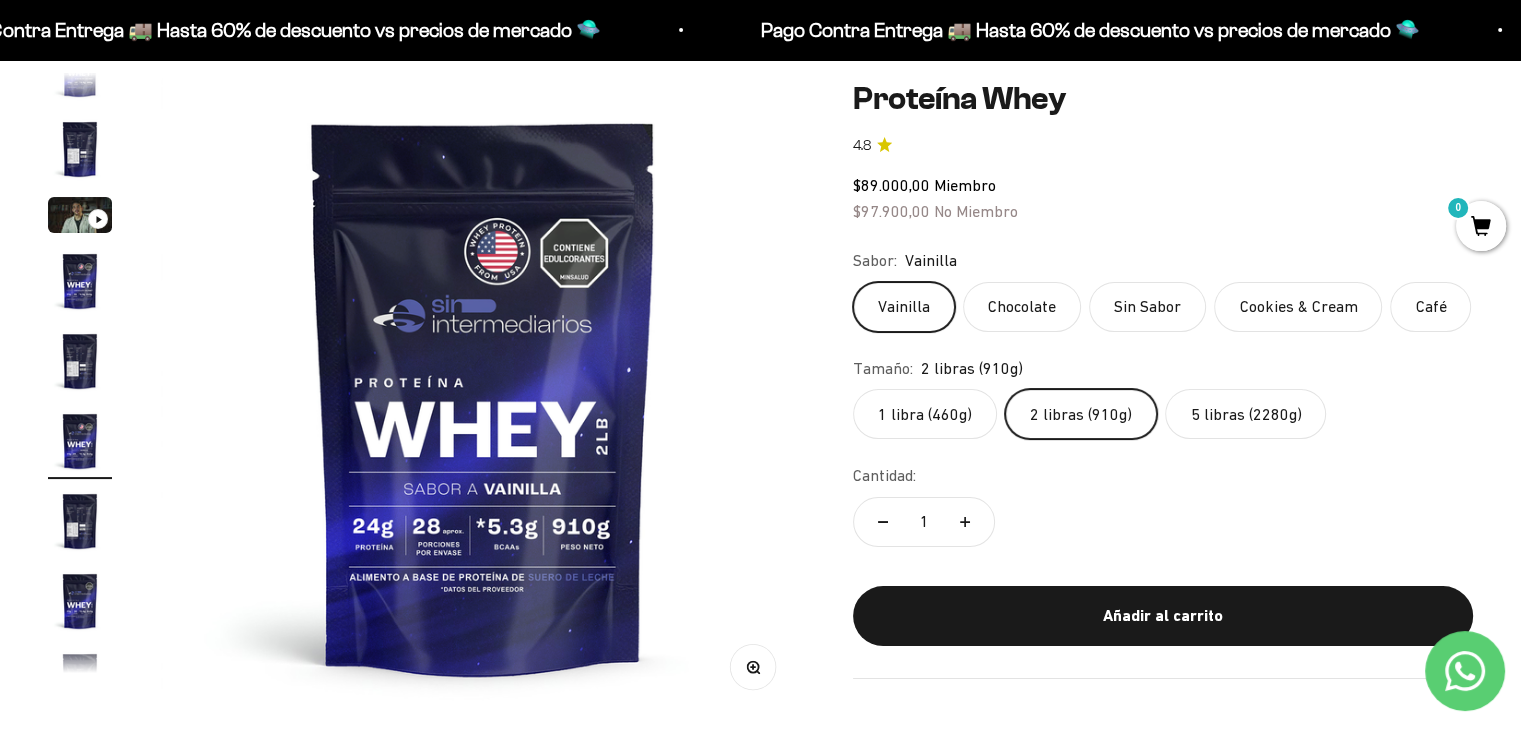 click at bounding box center [483, 395] 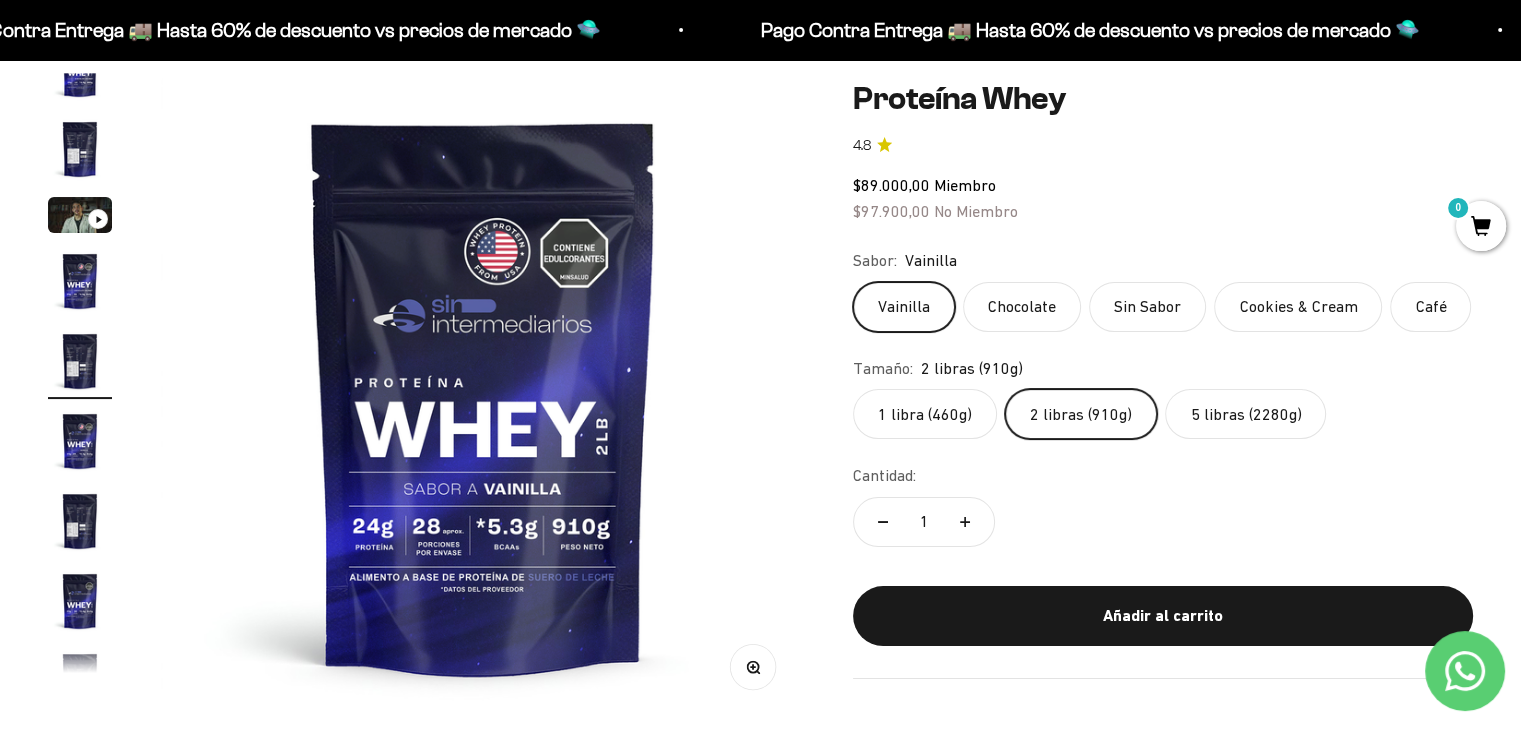 scroll, scrollTop: 0, scrollLeft: 2990, axis: horizontal 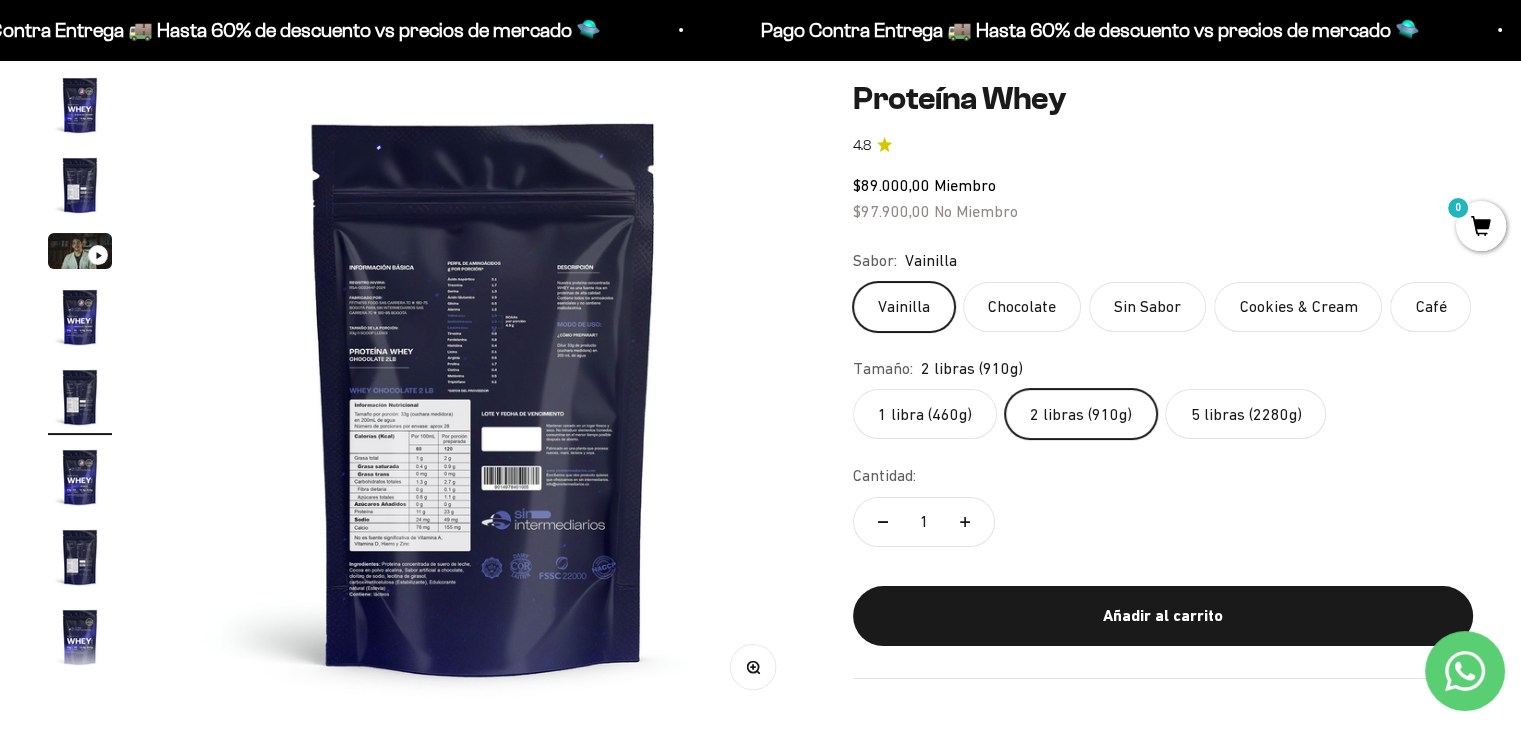click at bounding box center [483, 395] 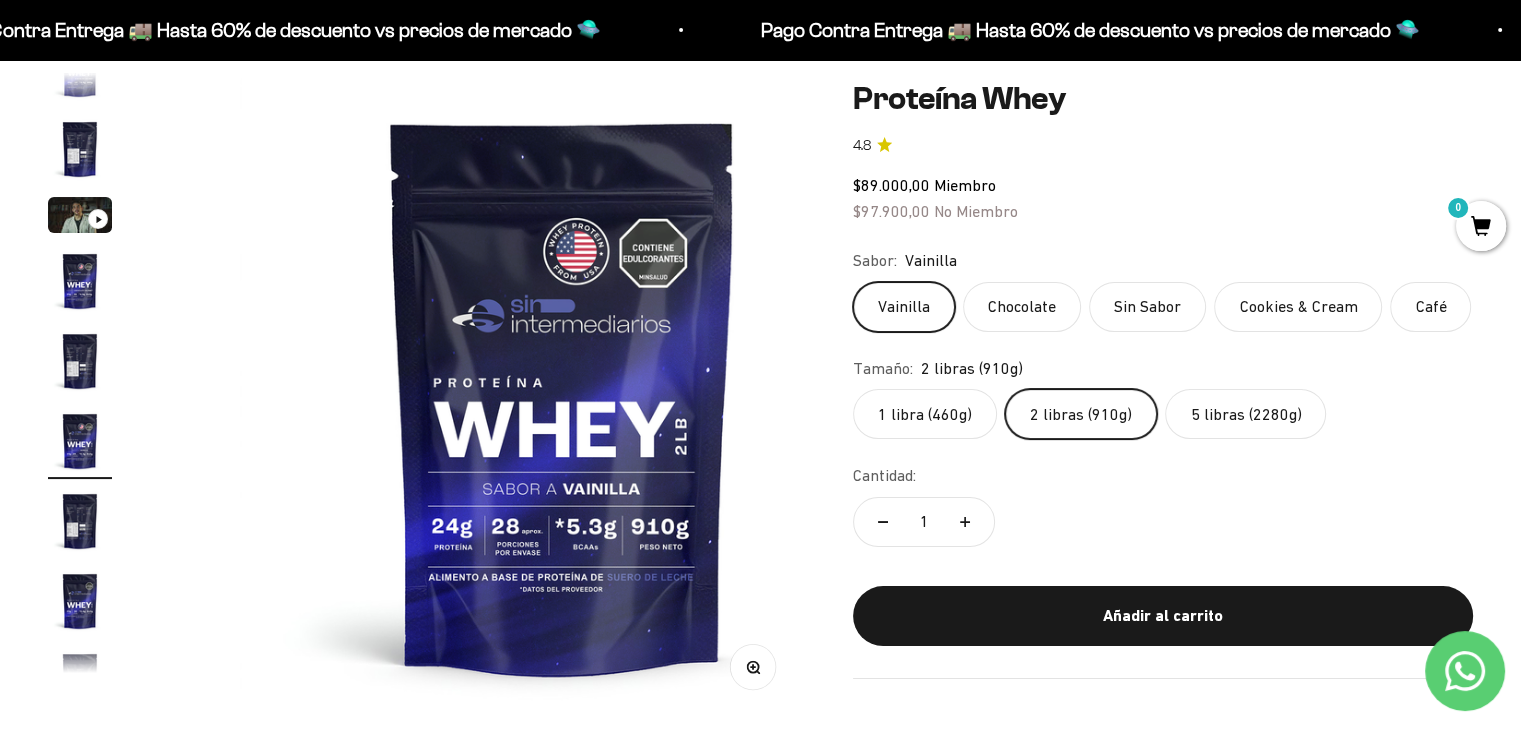 scroll, scrollTop: 0, scrollLeft: 3346, axis: horizontal 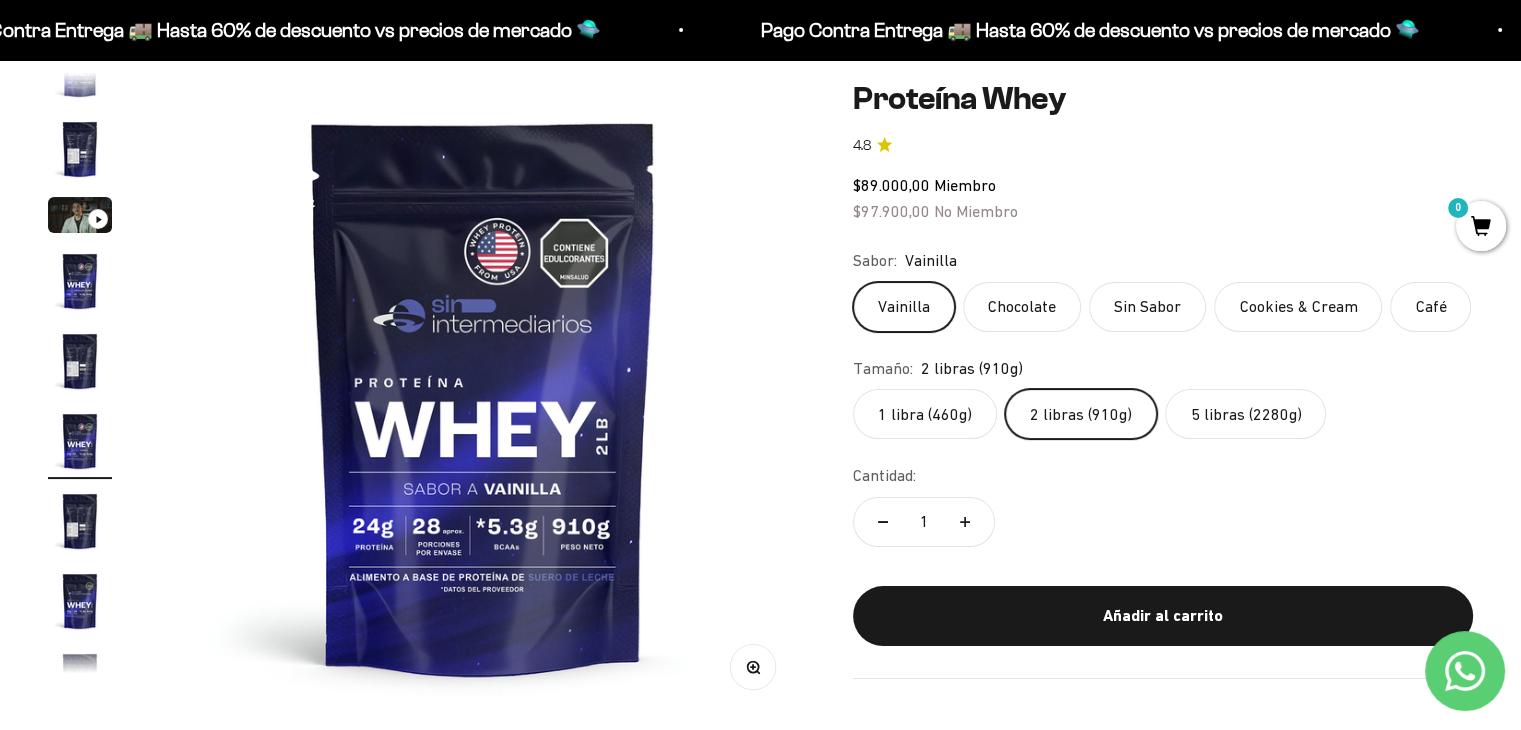 drag, startPoint x: 614, startPoint y: 419, endPoint x: 604, endPoint y: 415, distance: 10.770329 